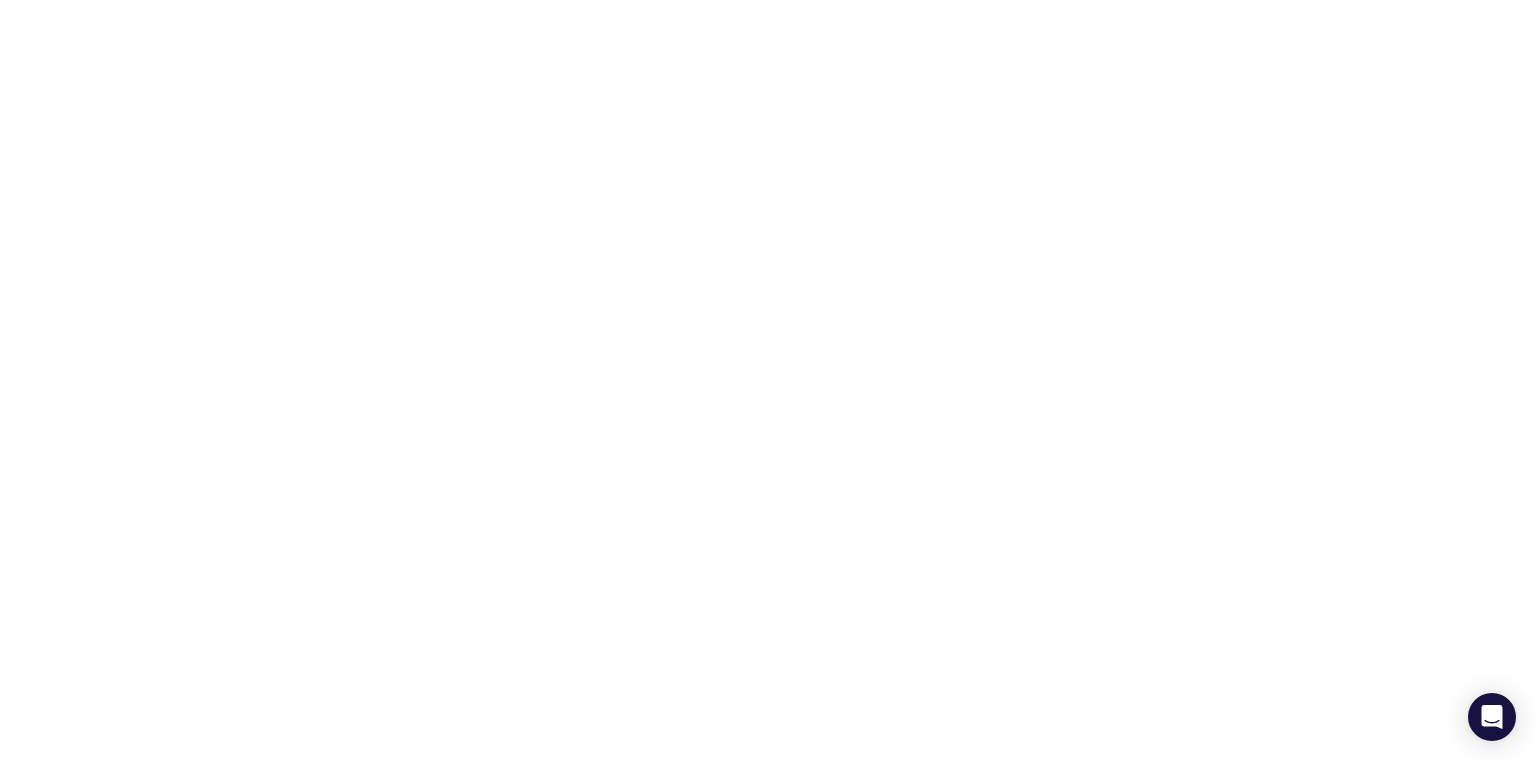 scroll, scrollTop: 0, scrollLeft: 0, axis: both 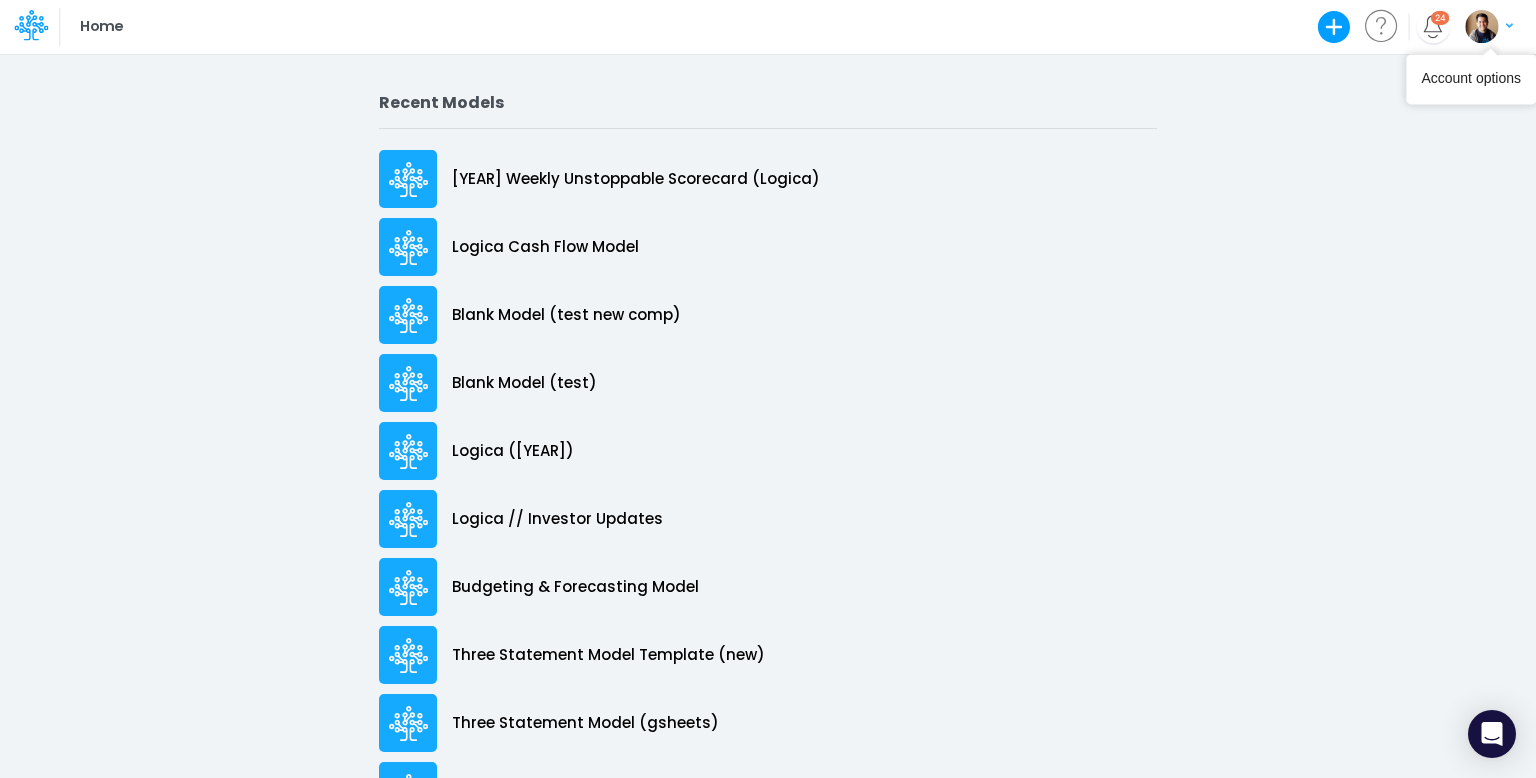 click at bounding box center (1481, 26) 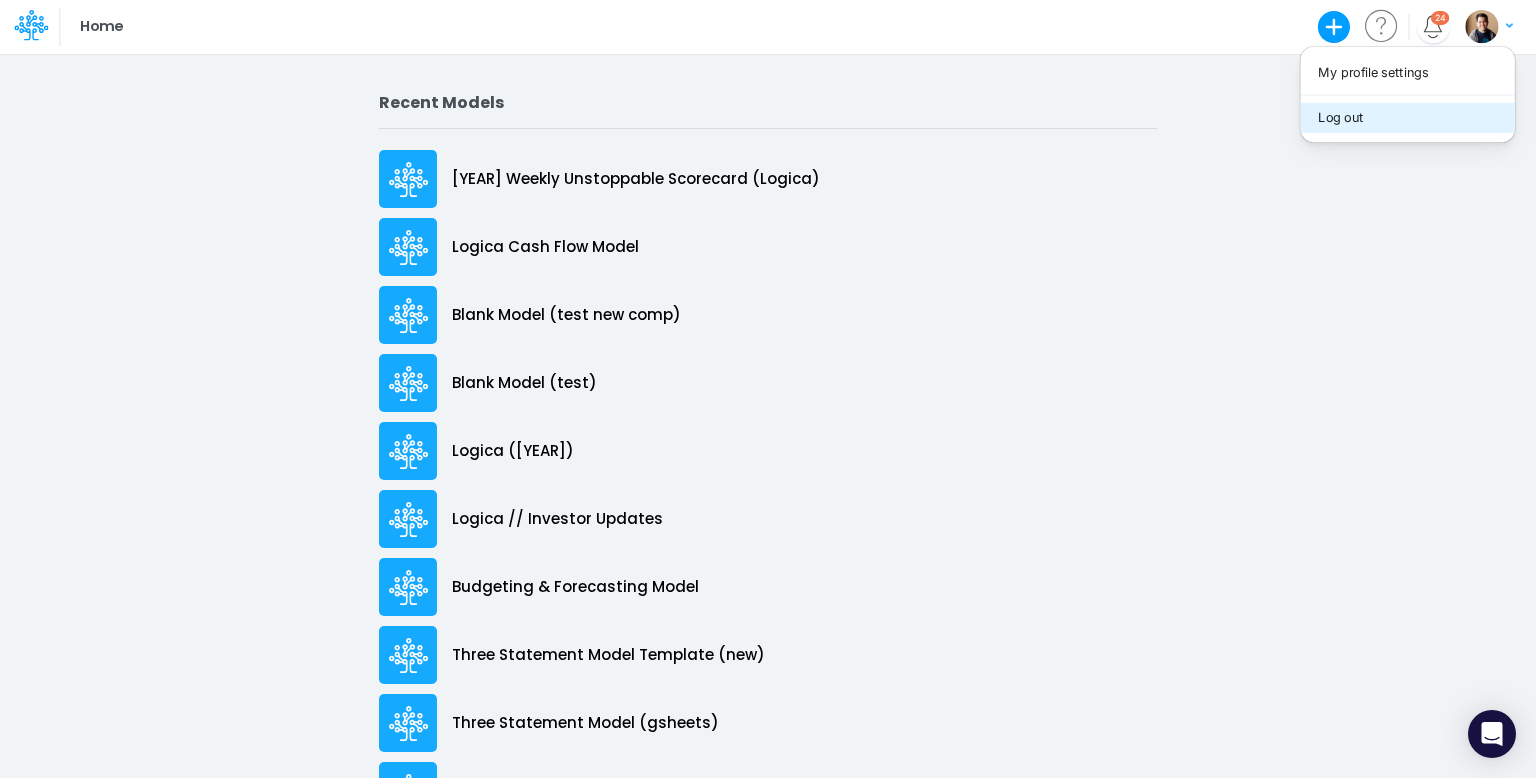 click on "Log out" at bounding box center [1407, 117] 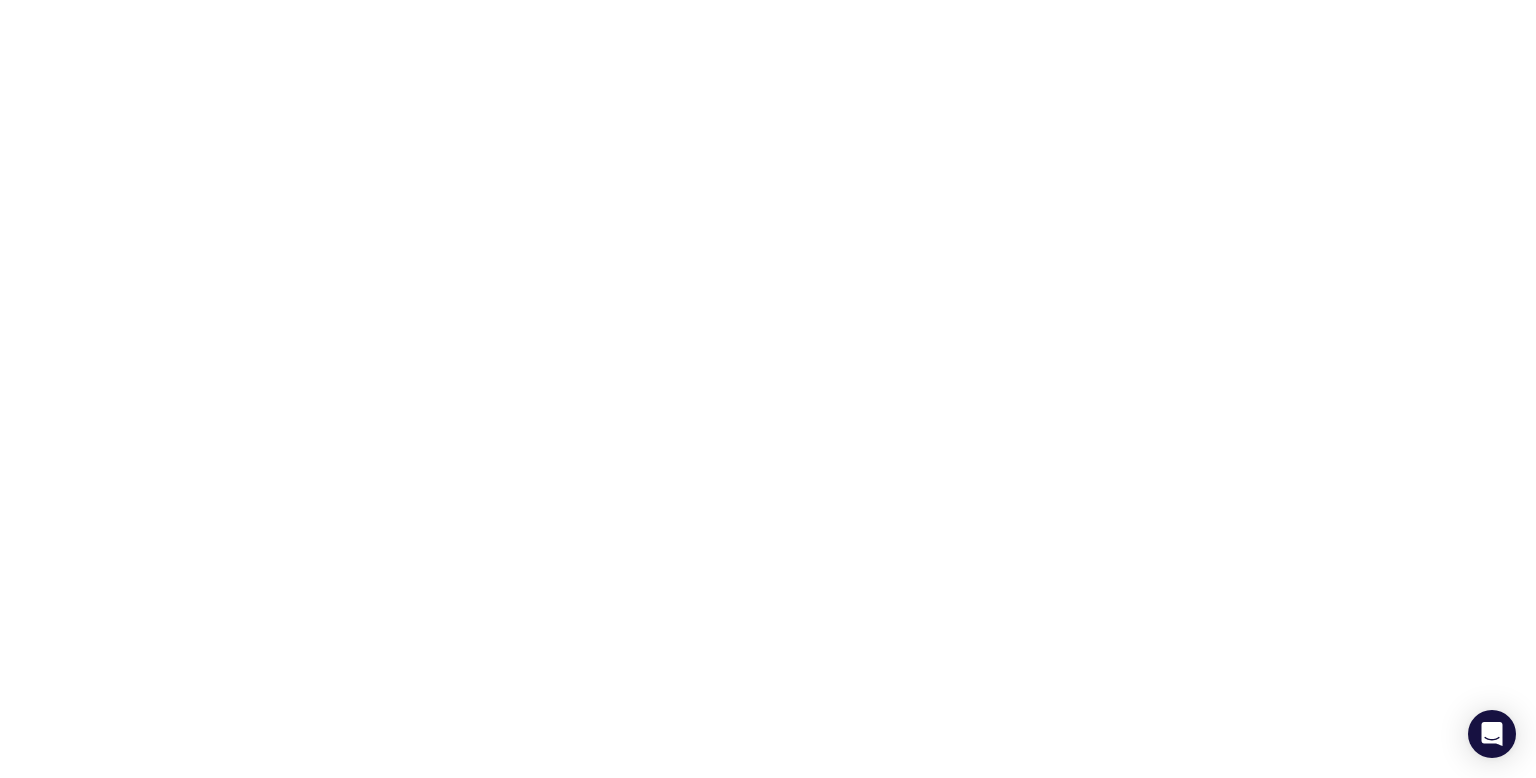 scroll, scrollTop: 0, scrollLeft: 0, axis: both 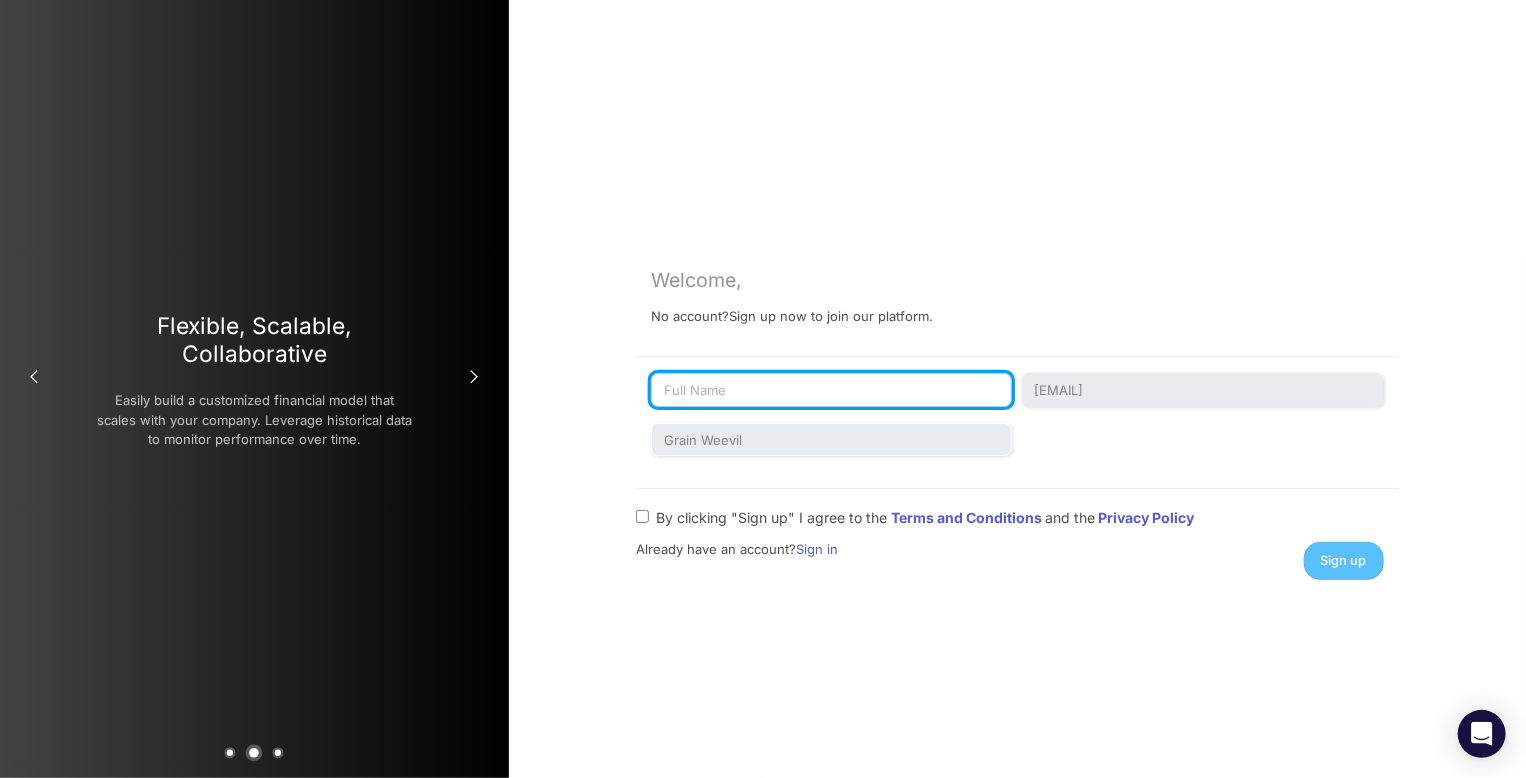click at bounding box center (831, 390) 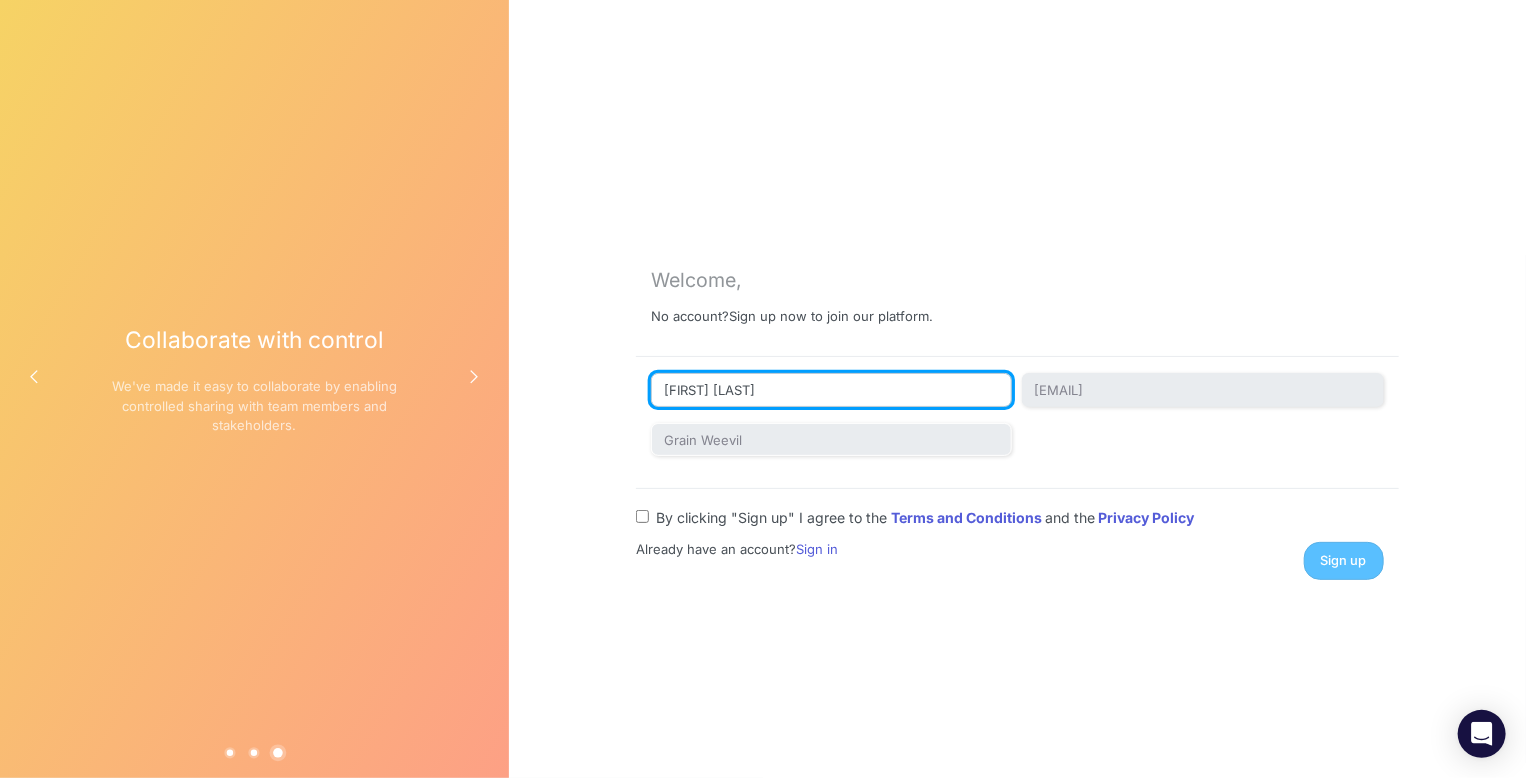 click on "[FIRST] [LAST]" at bounding box center (831, 390) 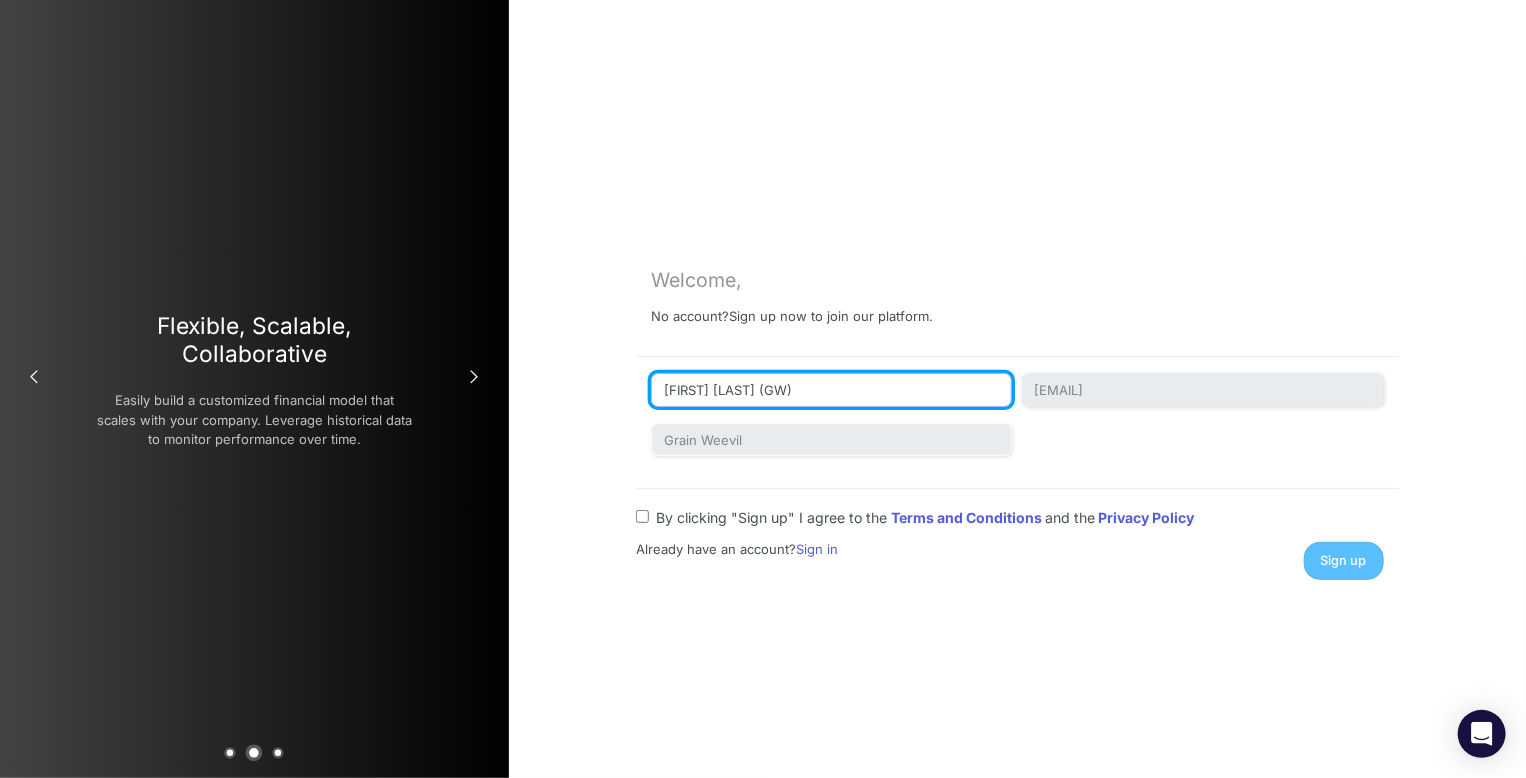 type on "[FIRST] [LAST] (GW)" 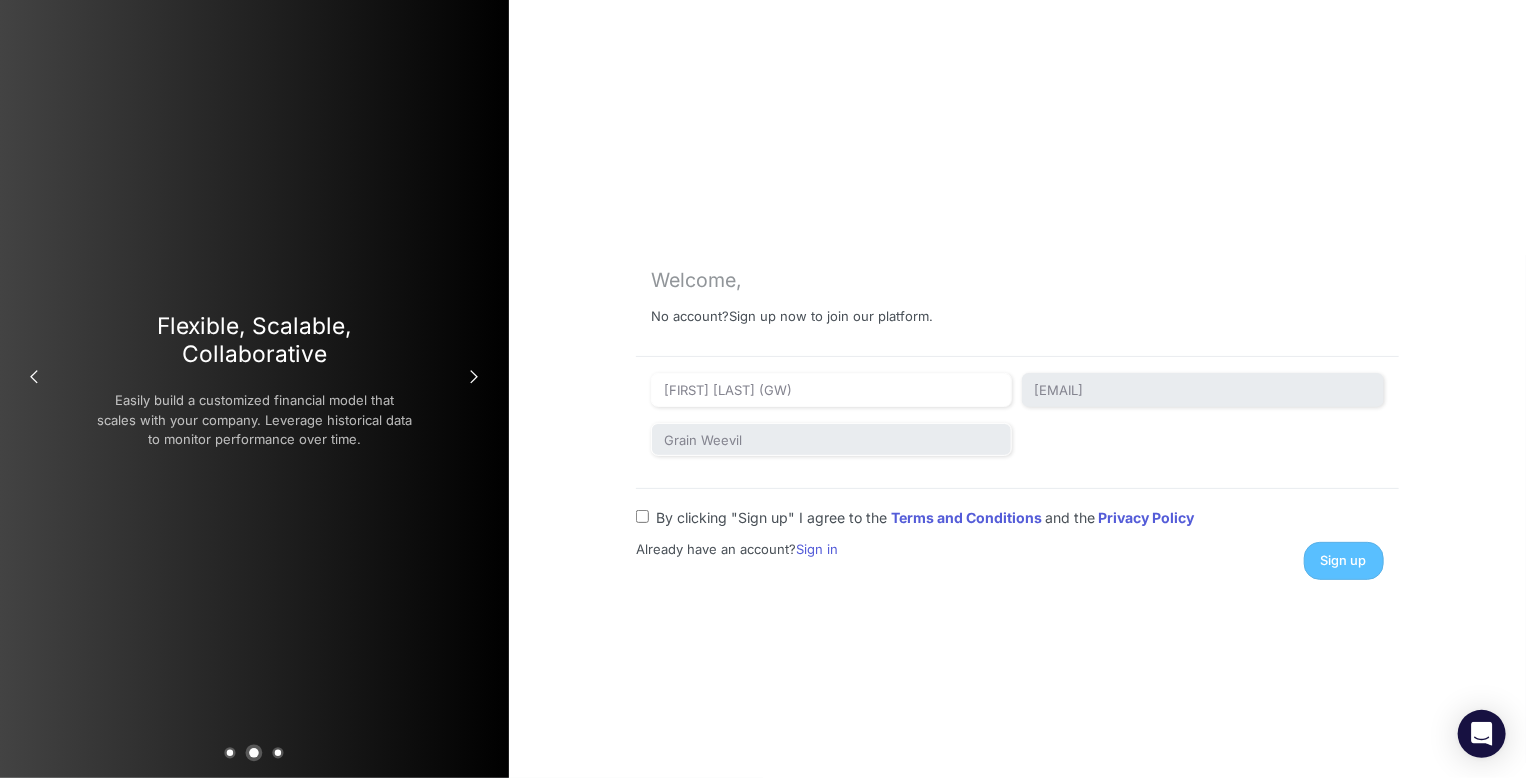 click on "By clicking "Sign up" I agree to the     Terms and Conditions     and the     Privacy Policy" at bounding box center [642, 516] 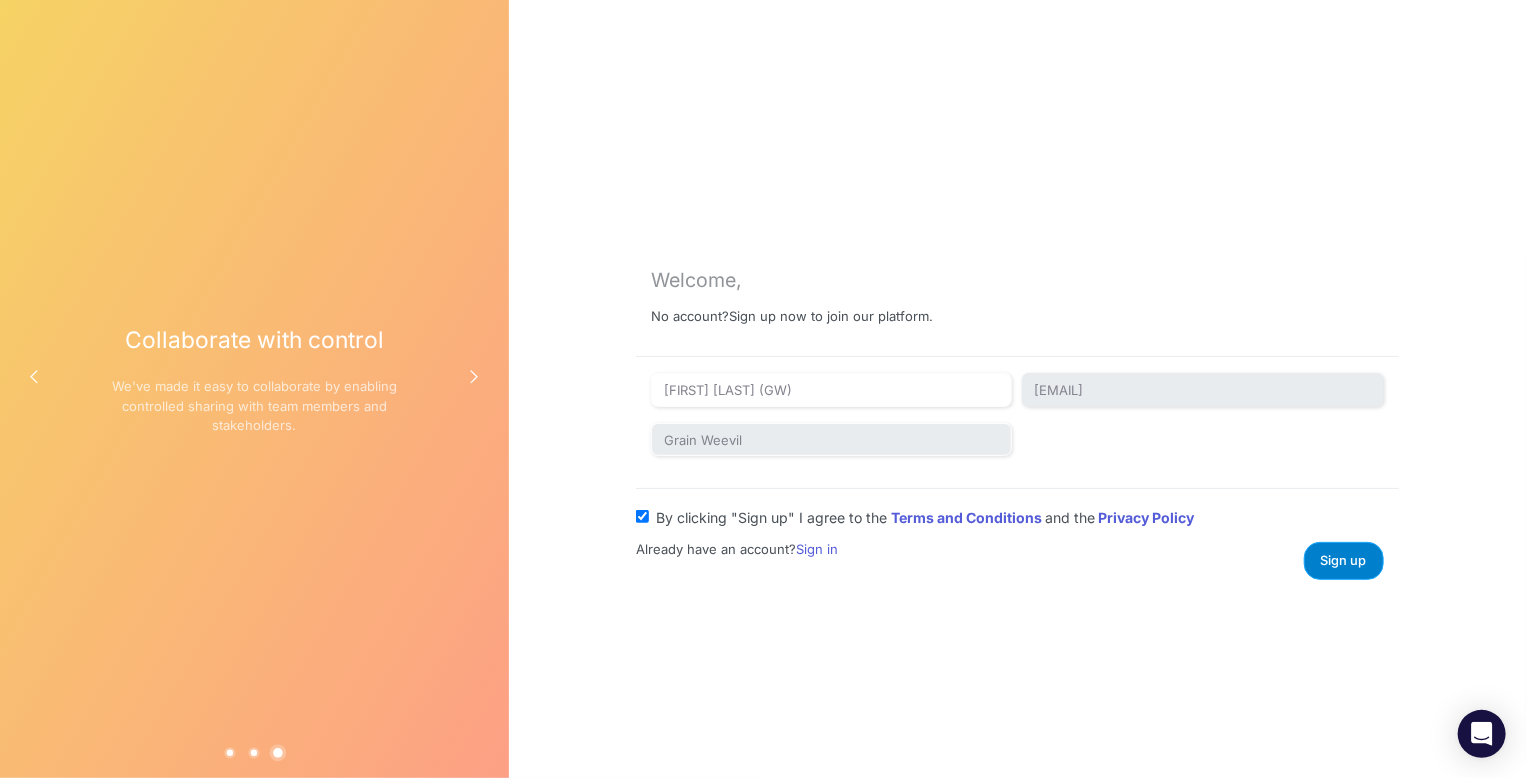 click on "Sign up" at bounding box center (1344, 560) 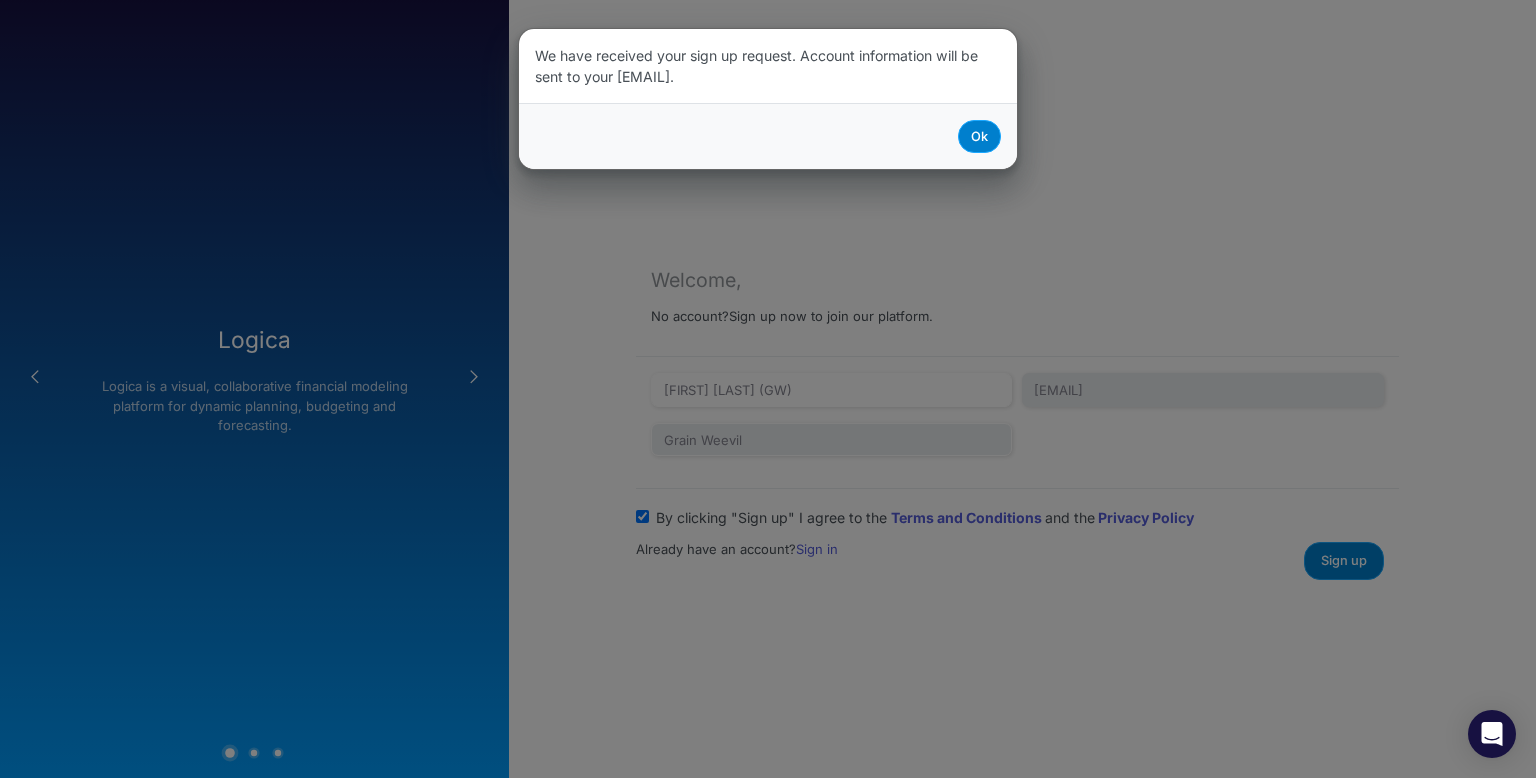 click on "Ok" at bounding box center [979, 136] 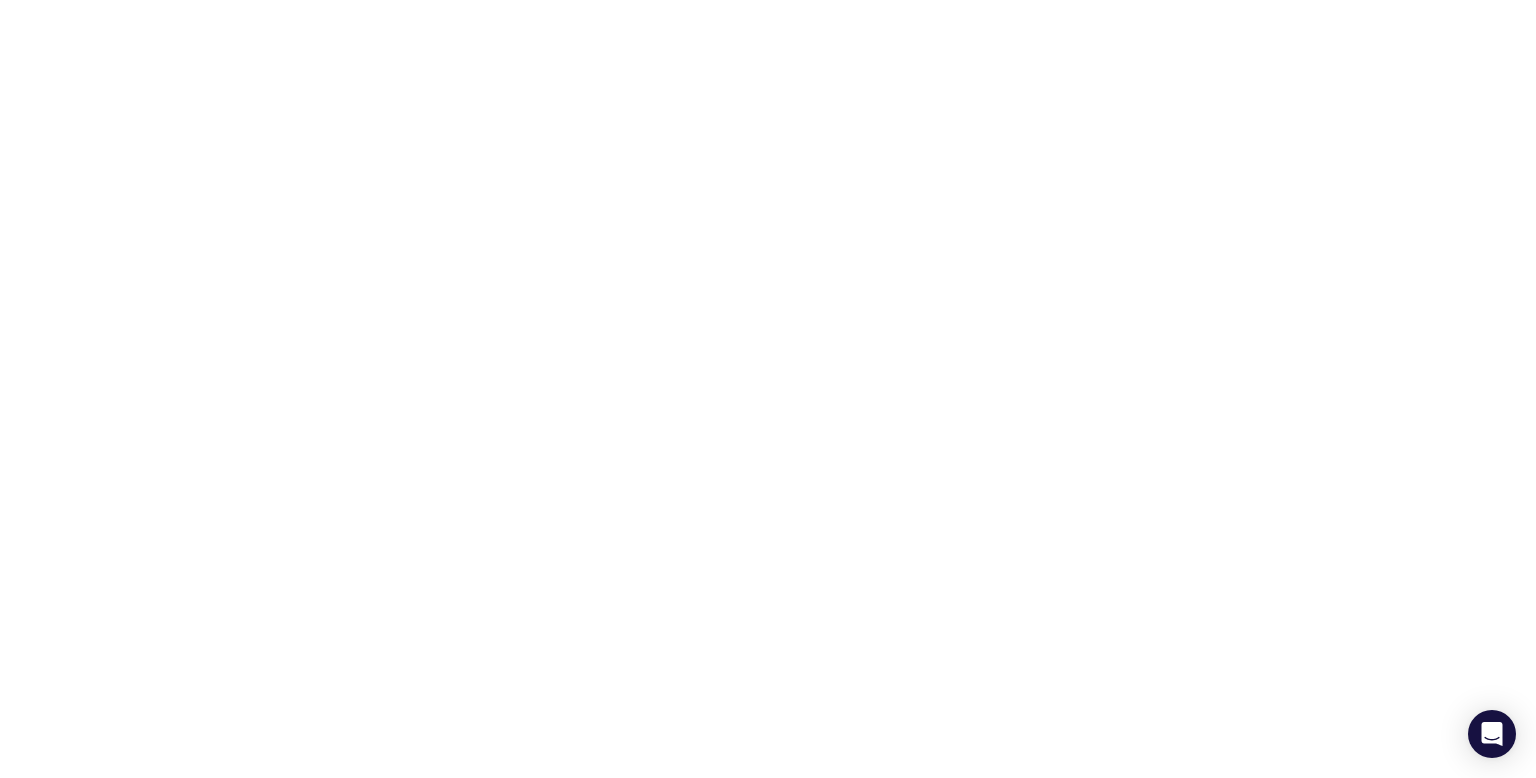 scroll, scrollTop: 0, scrollLeft: 0, axis: both 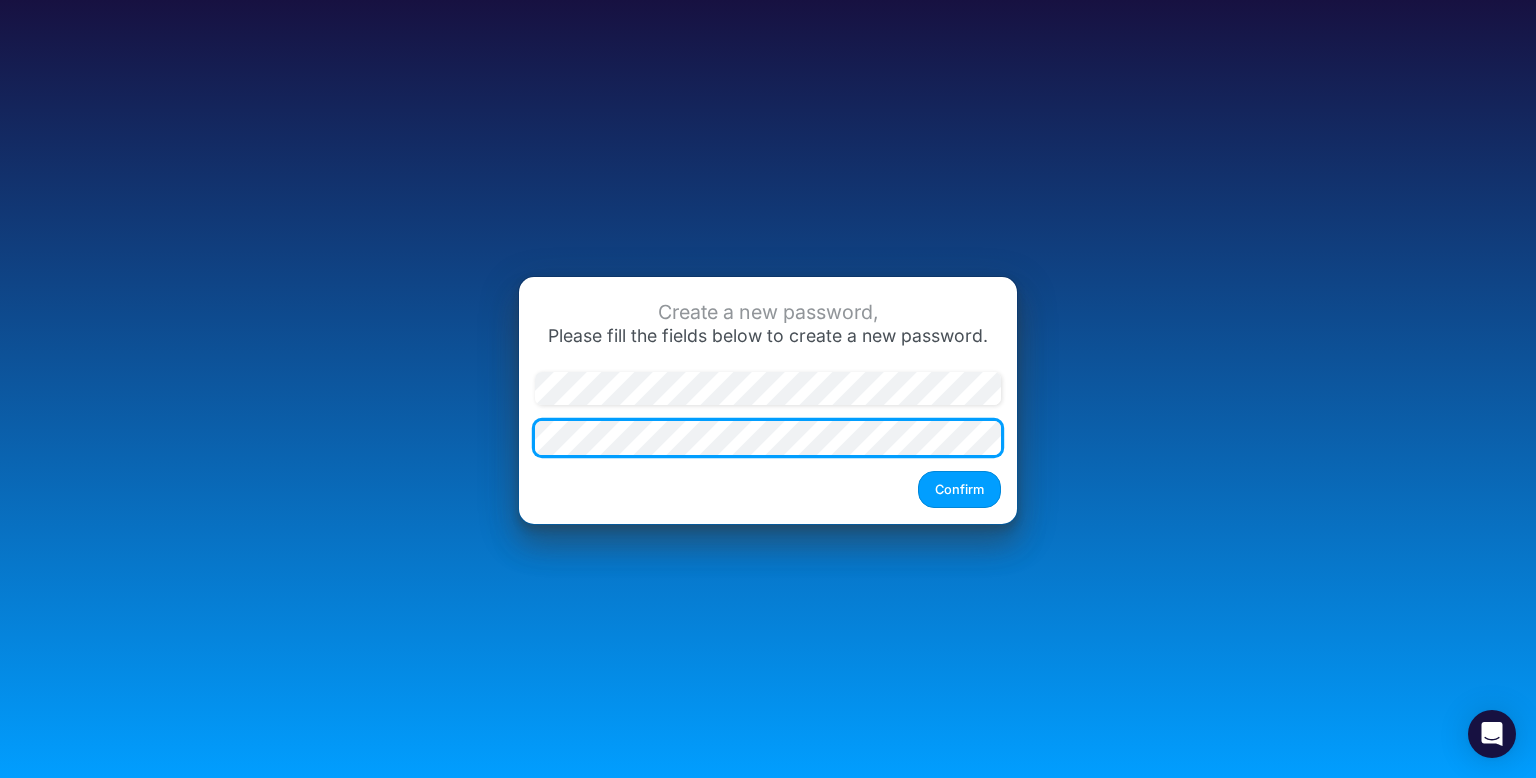 click at bounding box center (535, 405) 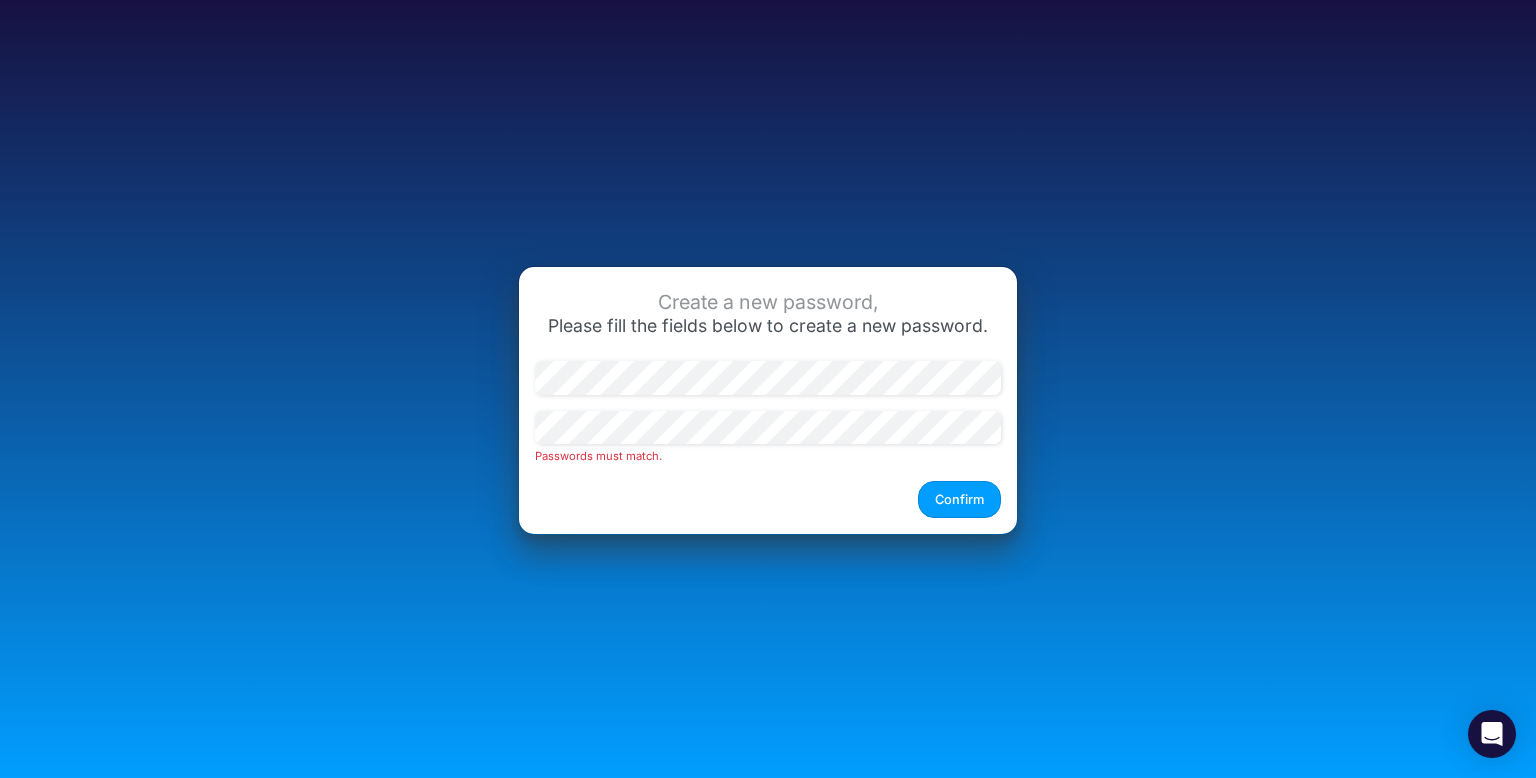 click on "Create a new password, Please fill the fields below to create a new password. Passwords must match. Confirm" at bounding box center [768, 389] 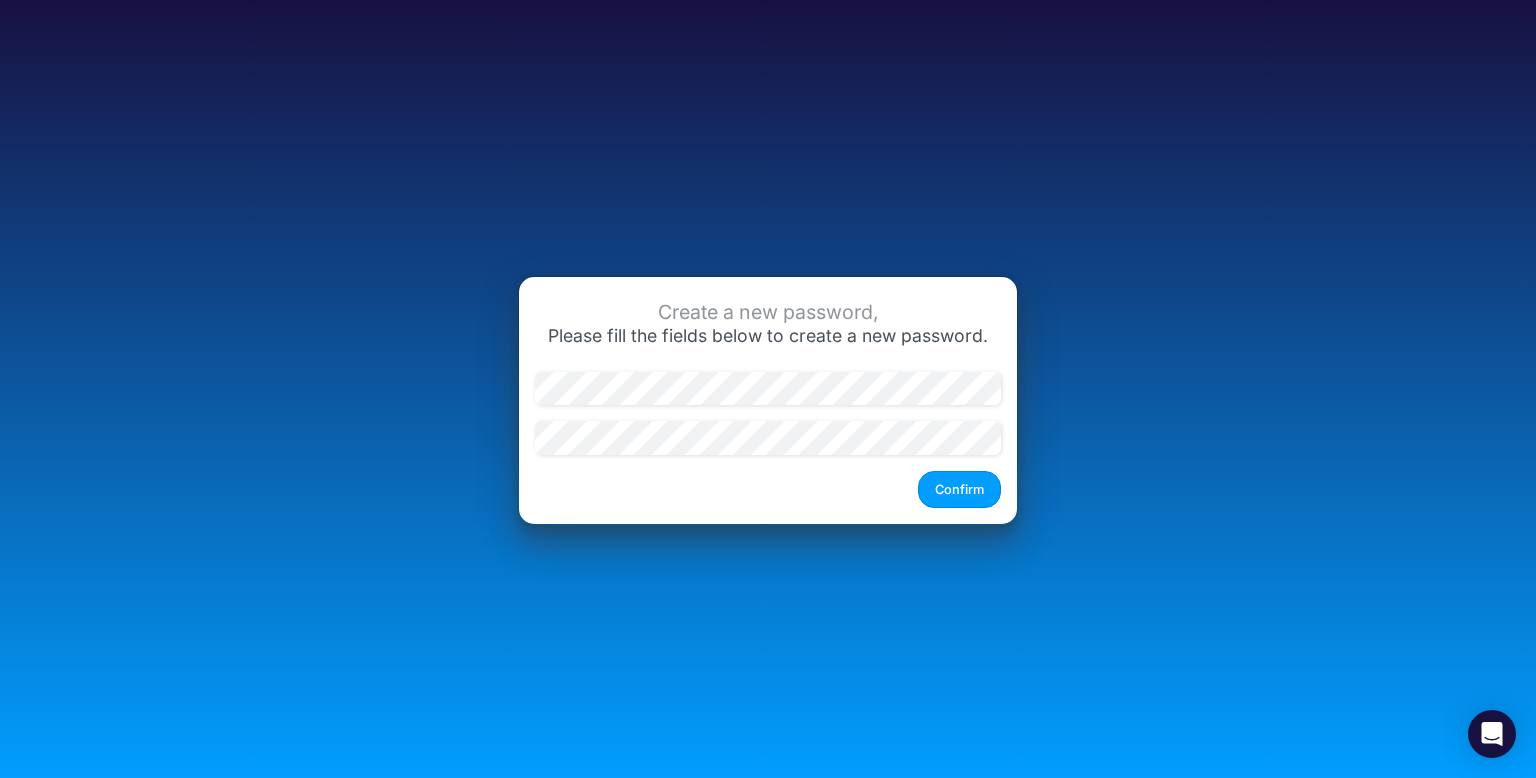 click on "Create a new password, Please fill the fields below to create a new password. Confirm" at bounding box center (768, 389) 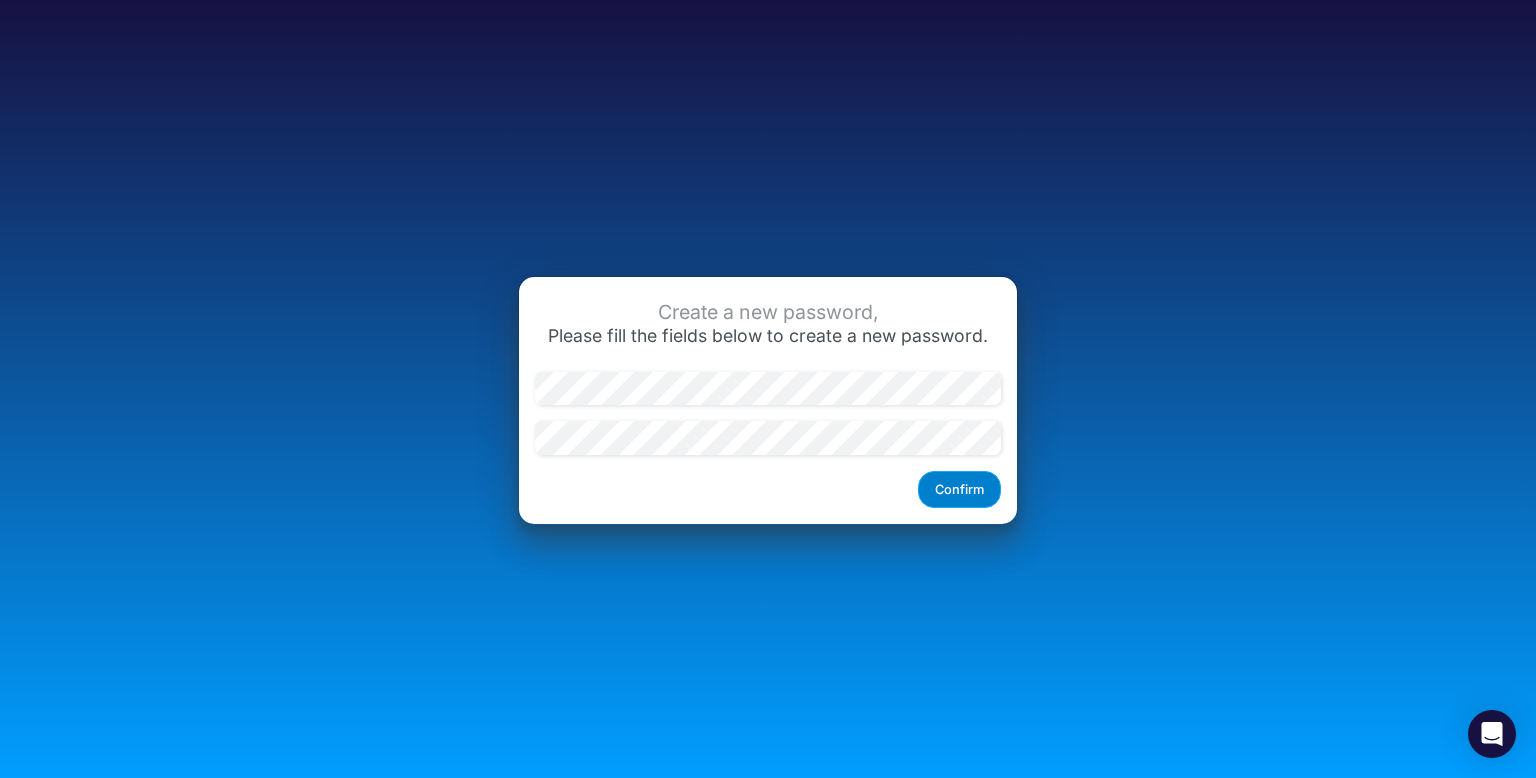 drag, startPoint x: 984, startPoint y: 485, endPoint x: 991, endPoint y: 477, distance: 10.630146 